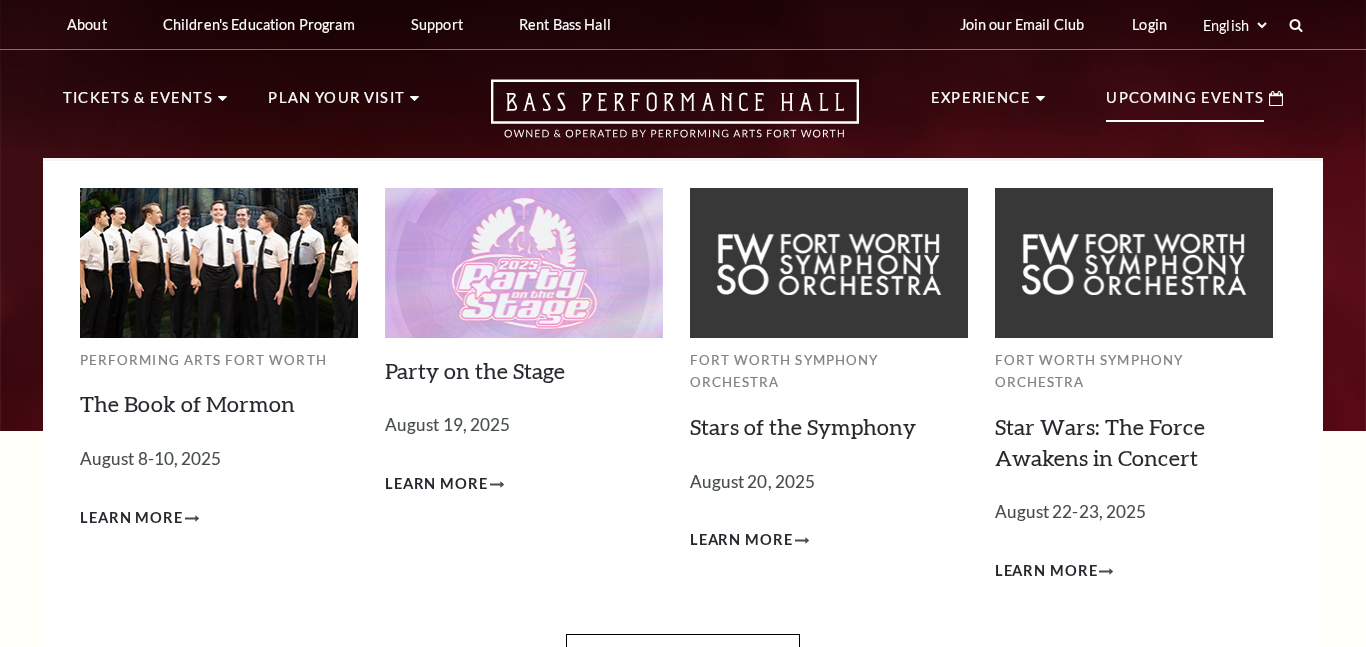 scroll, scrollTop: 0, scrollLeft: 0, axis: both 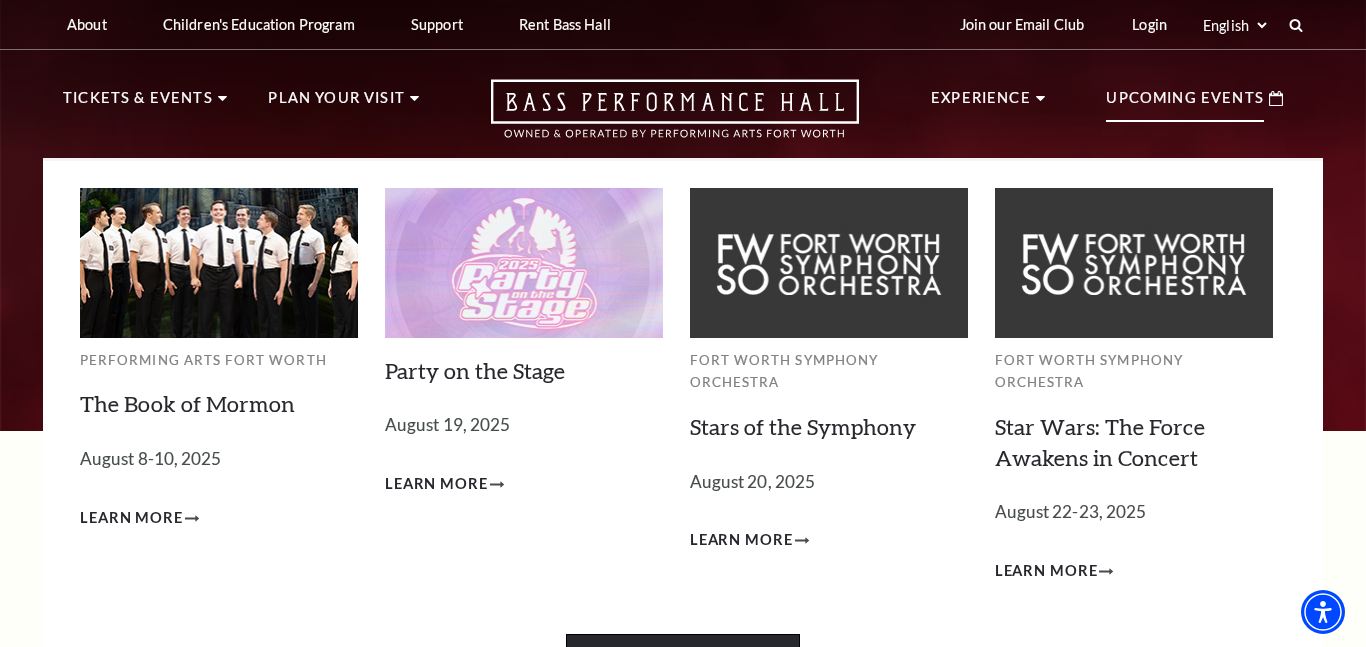 click on "View Full Calendar" at bounding box center [682, 662] 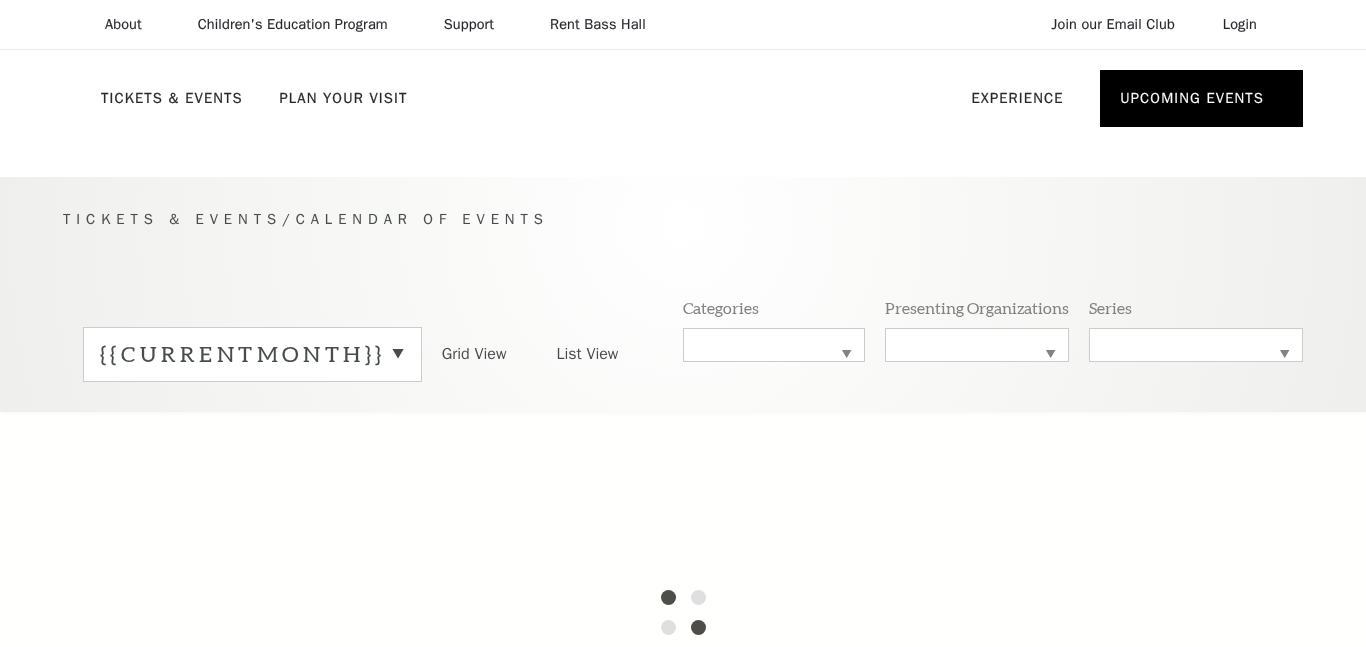 scroll, scrollTop: 0, scrollLeft: 0, axis: both 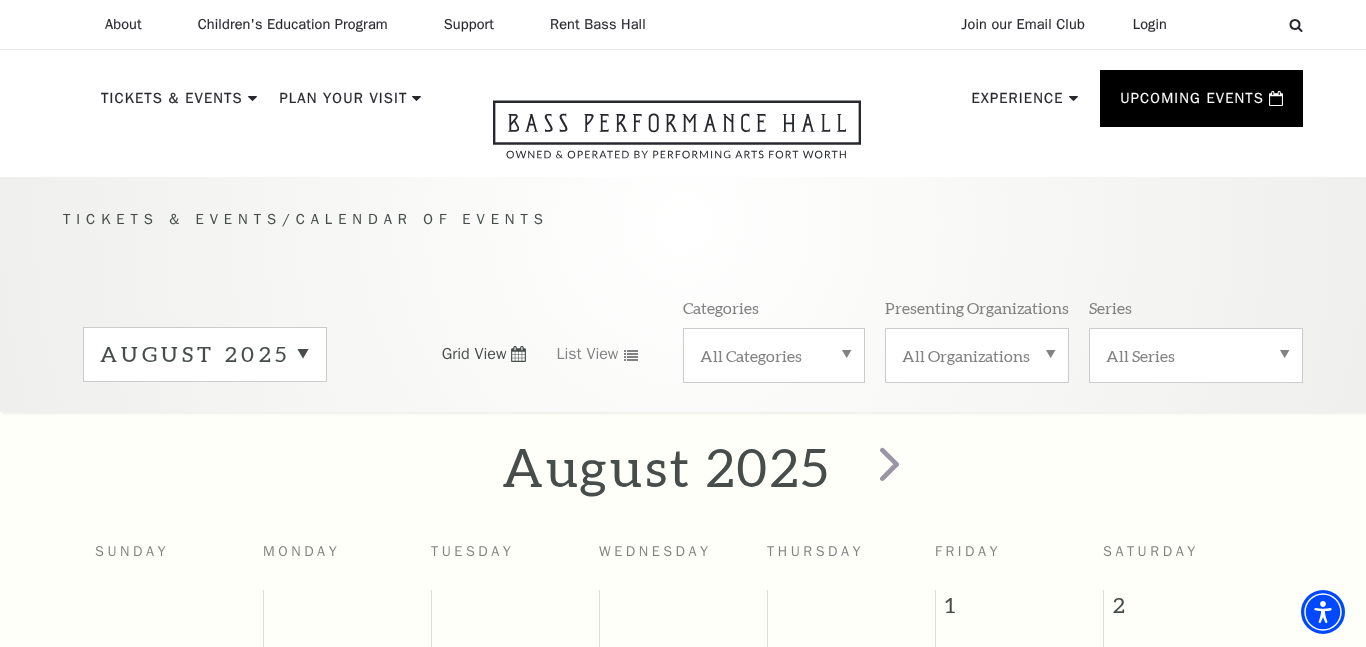 click on "August 2025" at bounding box center (205, 354) 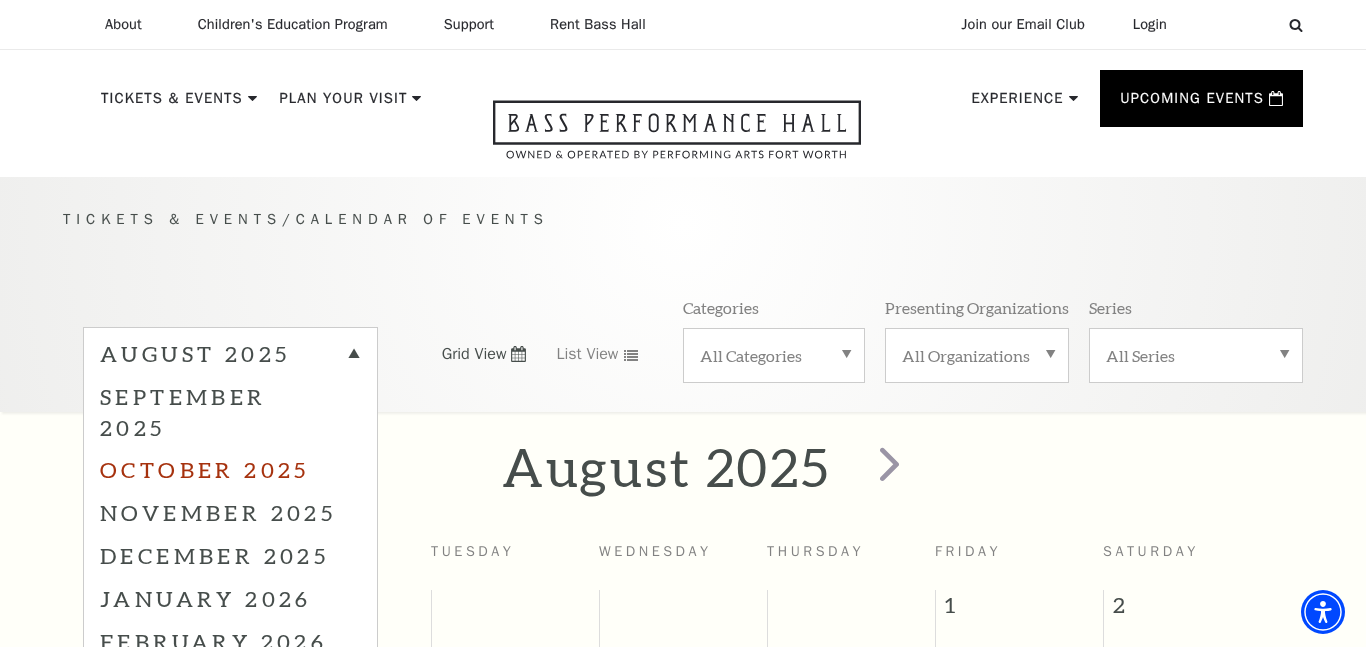 click on "October 2025" at bounding box center [230, 469] 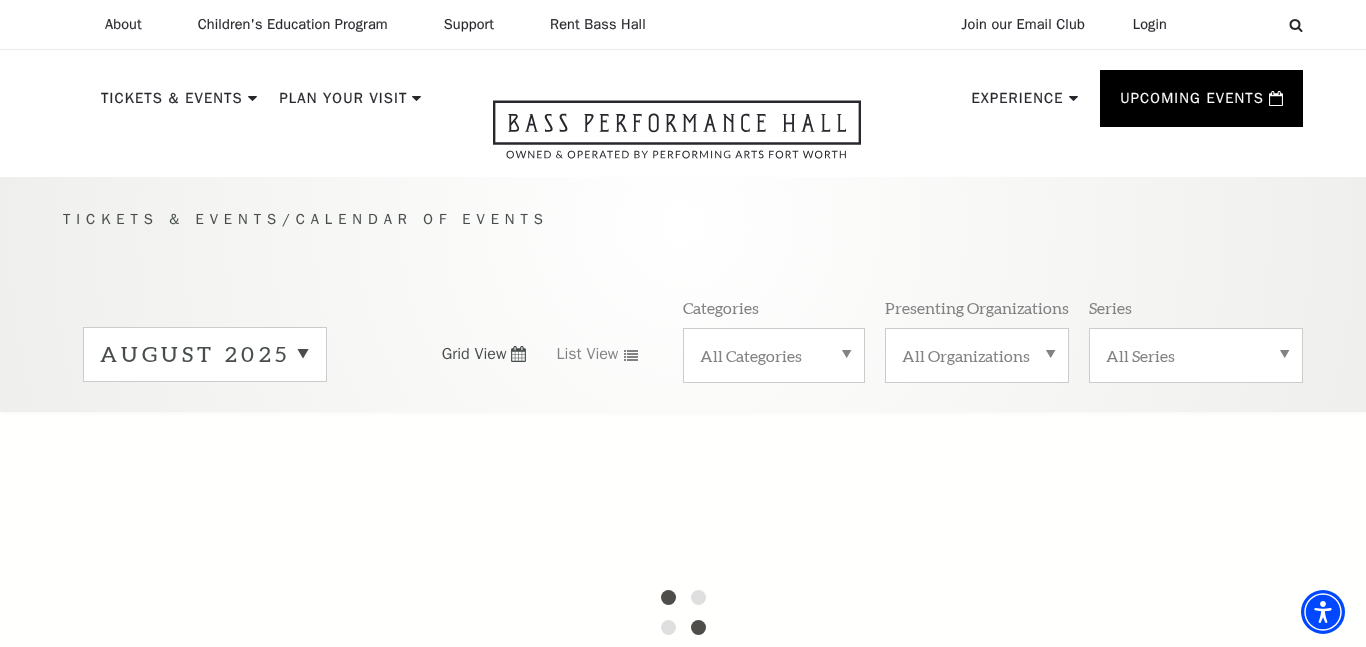 click on "August 2025" at bounding box center (205, 354) 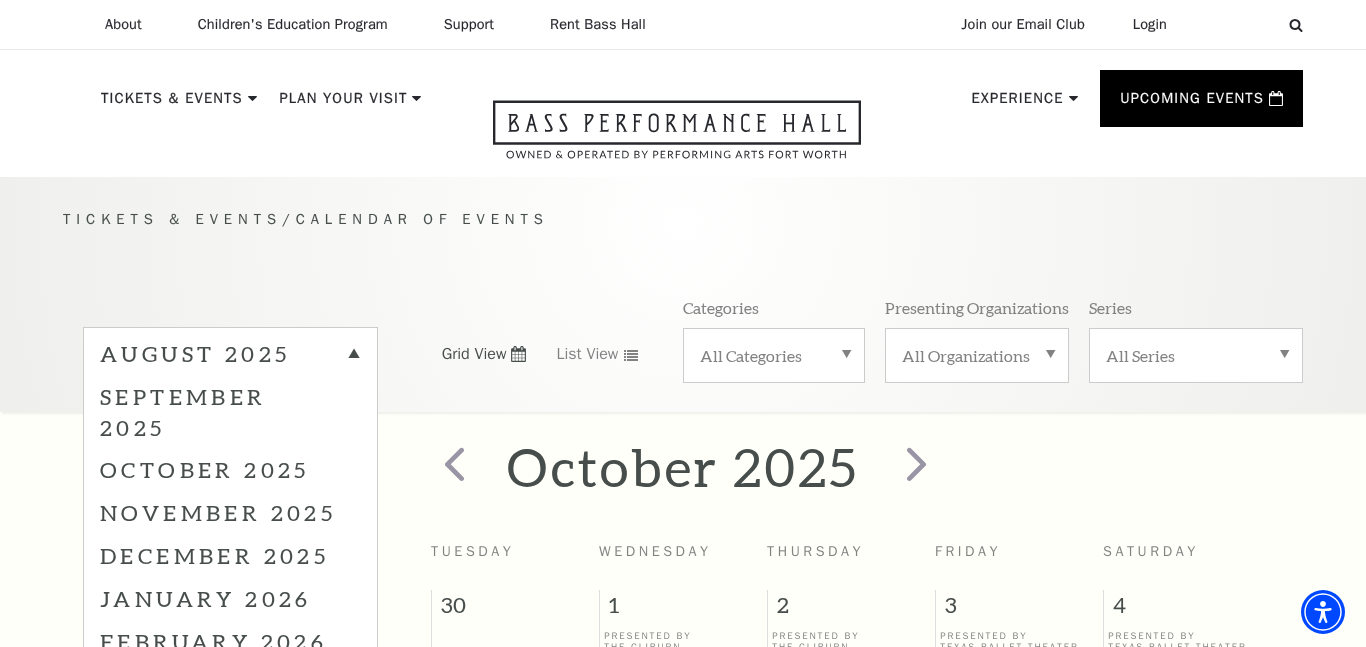 scroll, scrollTop: 177, scrollLeft: 0, axis: vertical 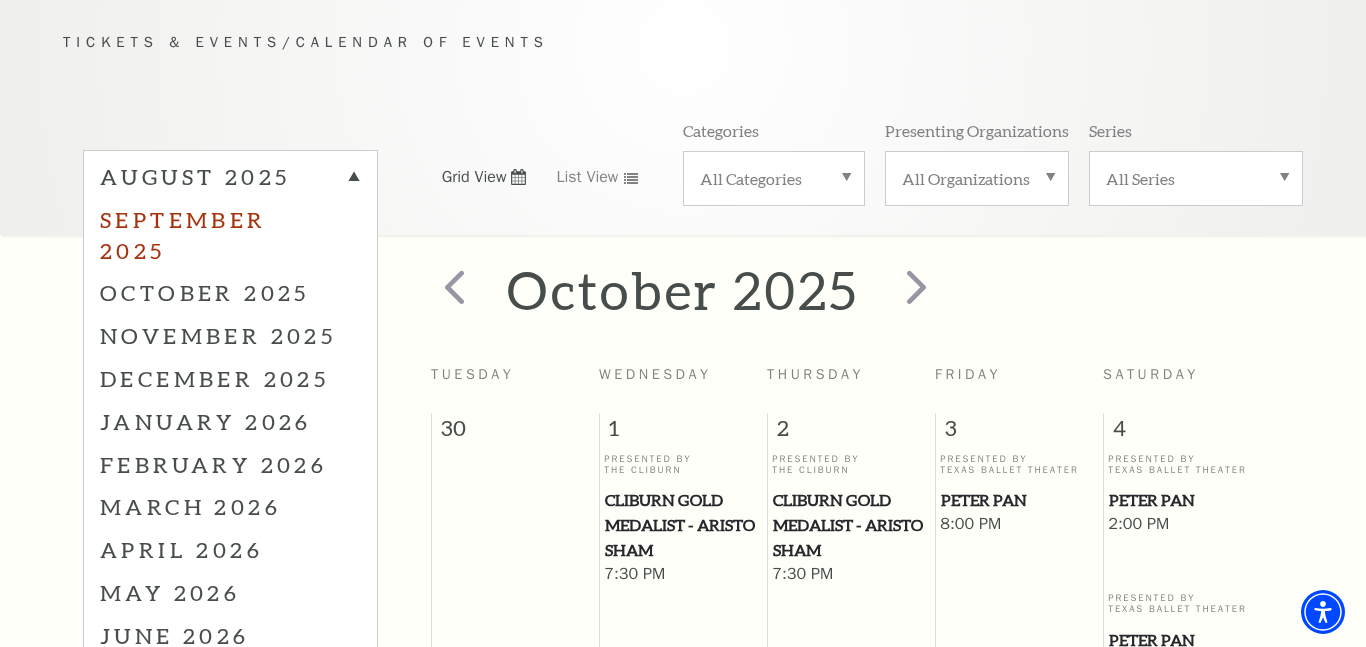 click on "September 2025" at bounding box center [230, 235] 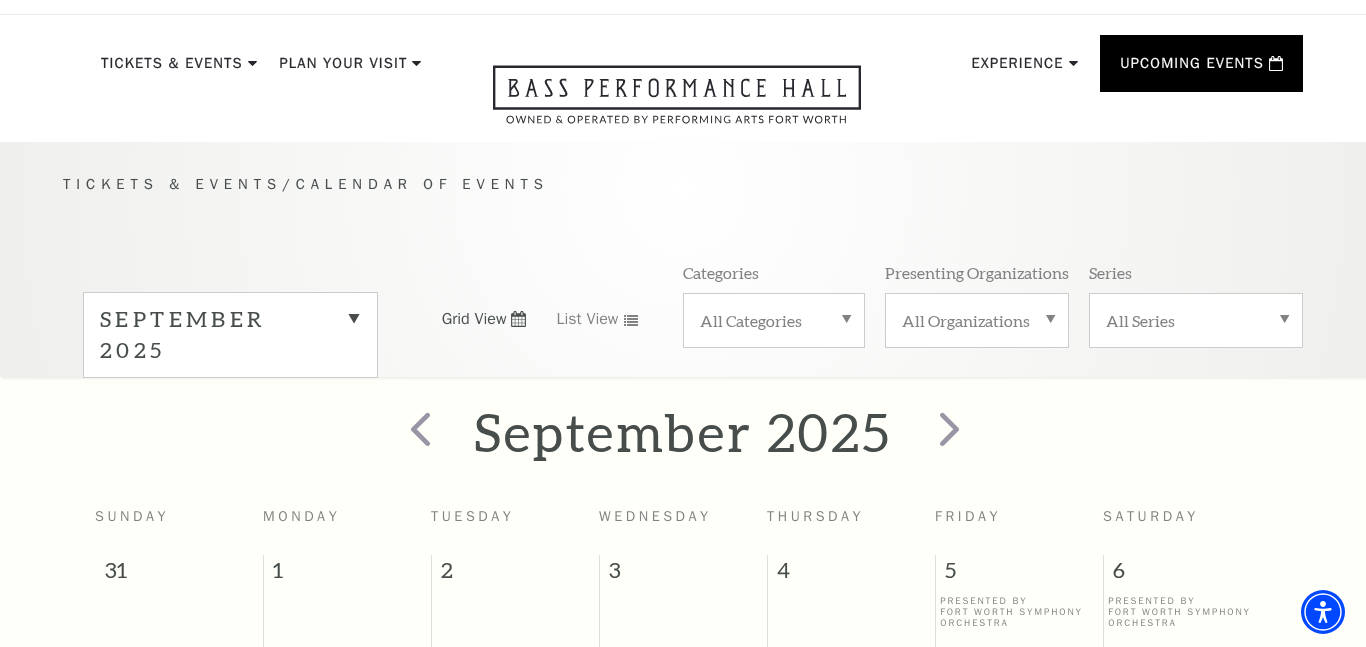 scroll, scrollTop: 0, scrollLeft: 0, axis: both 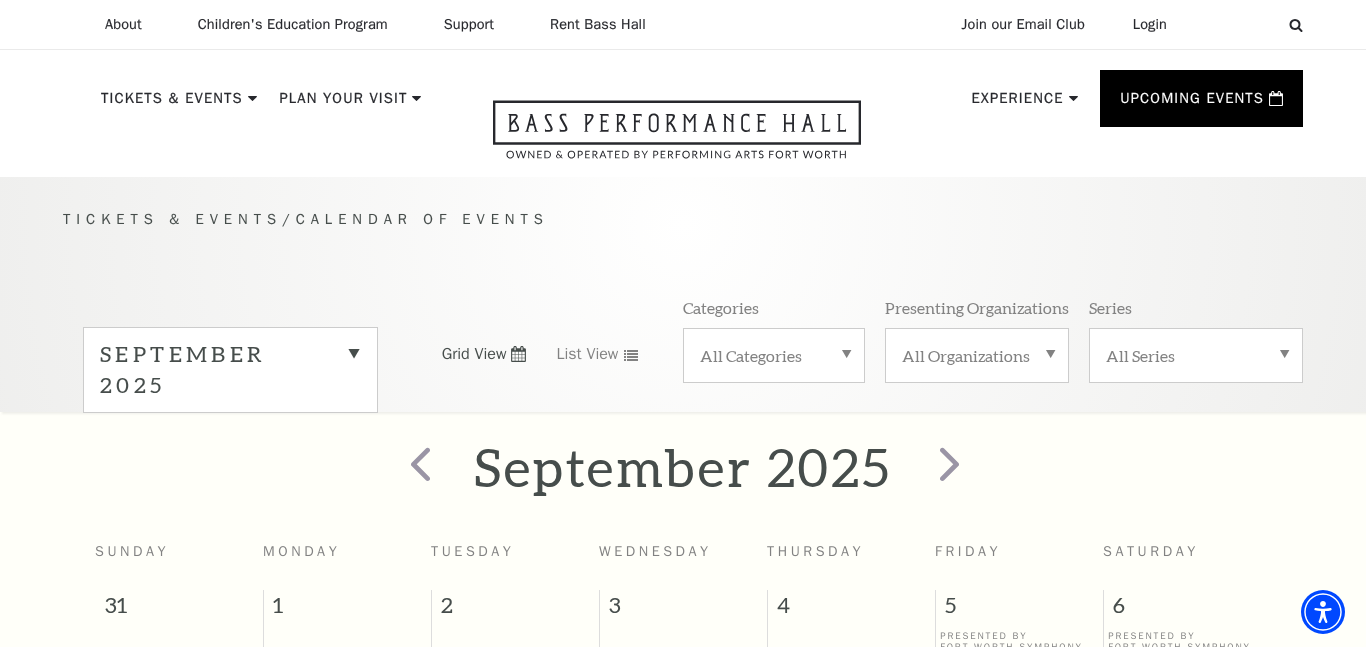 click on "September 2025" at bounding box center (230, 370) 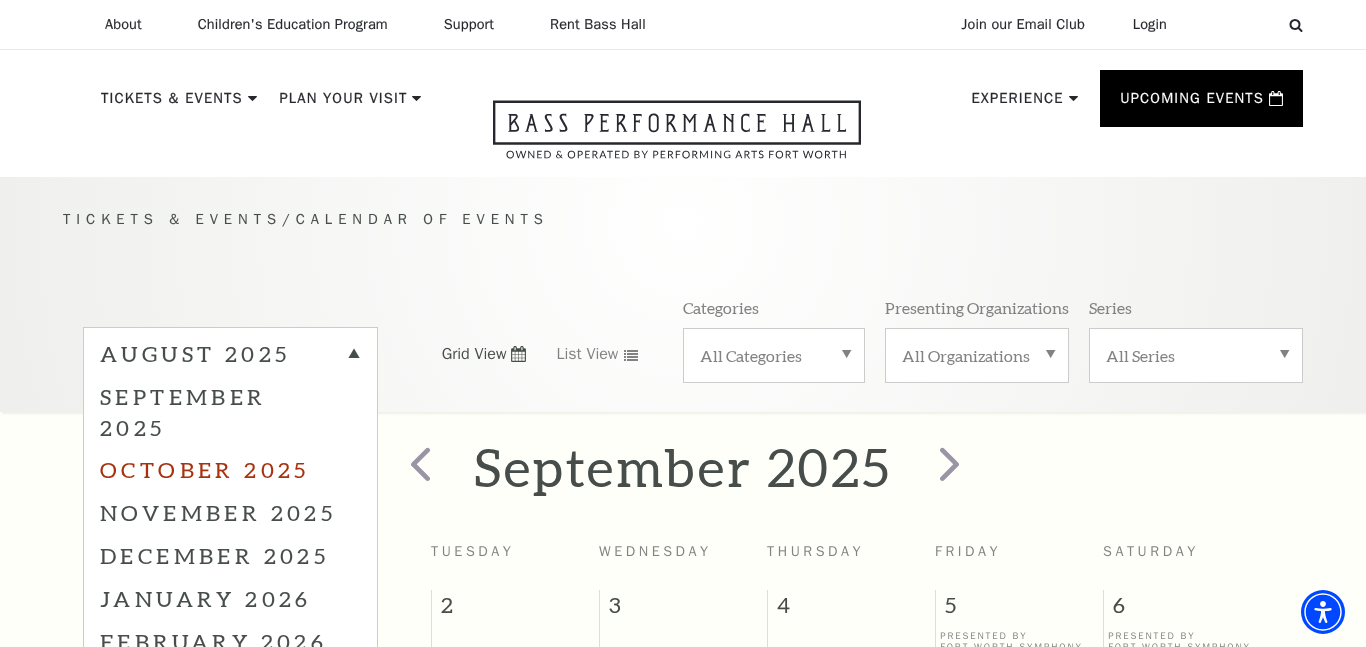 click on "October 2025" at bounding box center (230, 469) 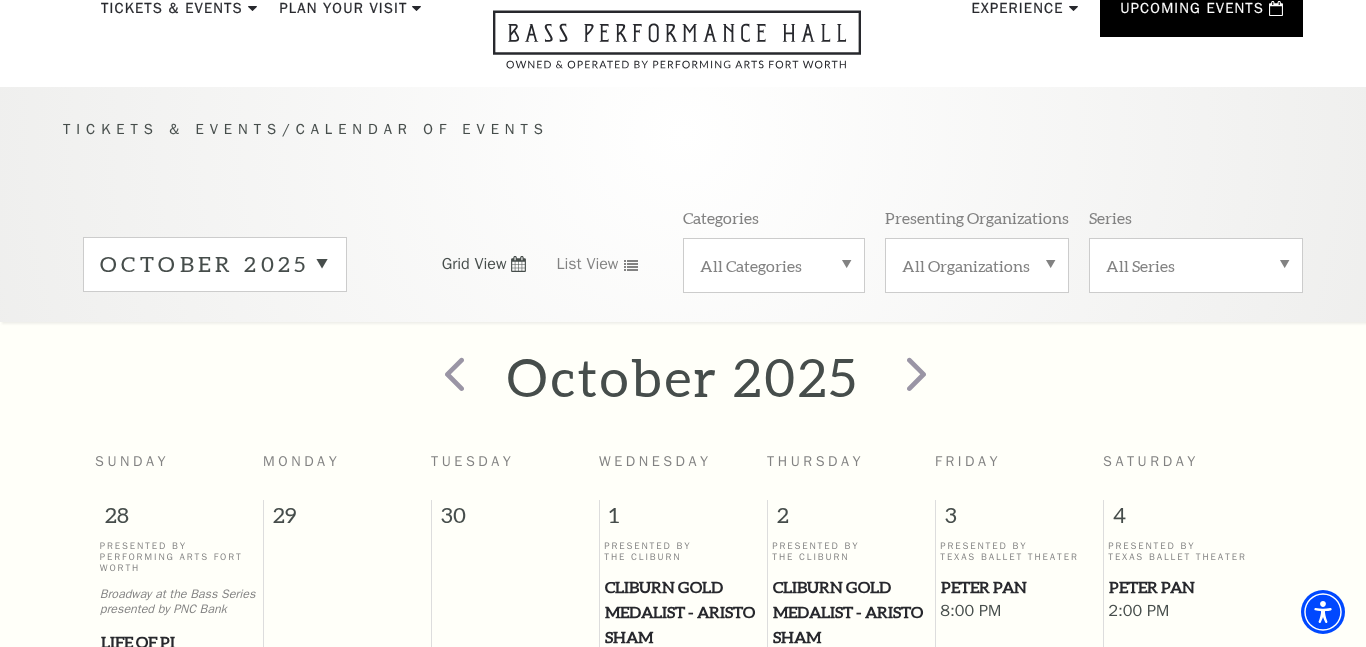 scroll, scrollTop: 0, scrollLeft: 0, axis: both 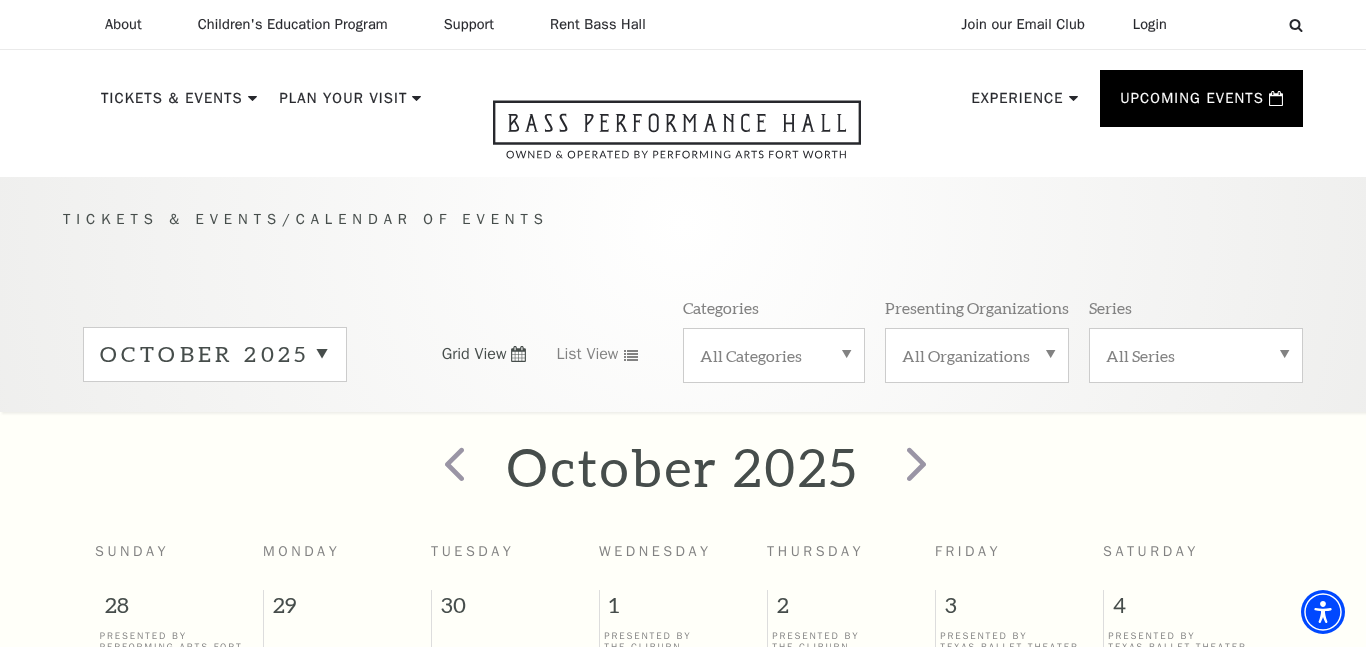 click on "October 2025" at bounding box center (215, 354) 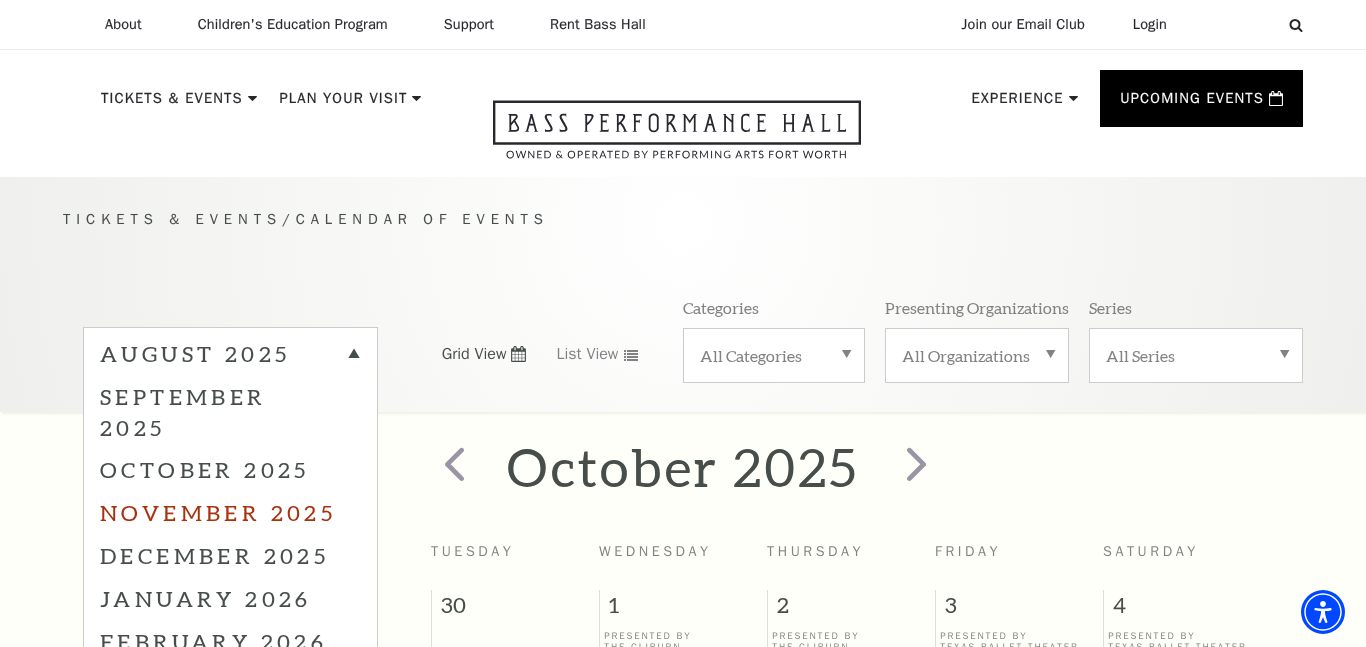 click on "November 2025" at bounding box center (230, 512) 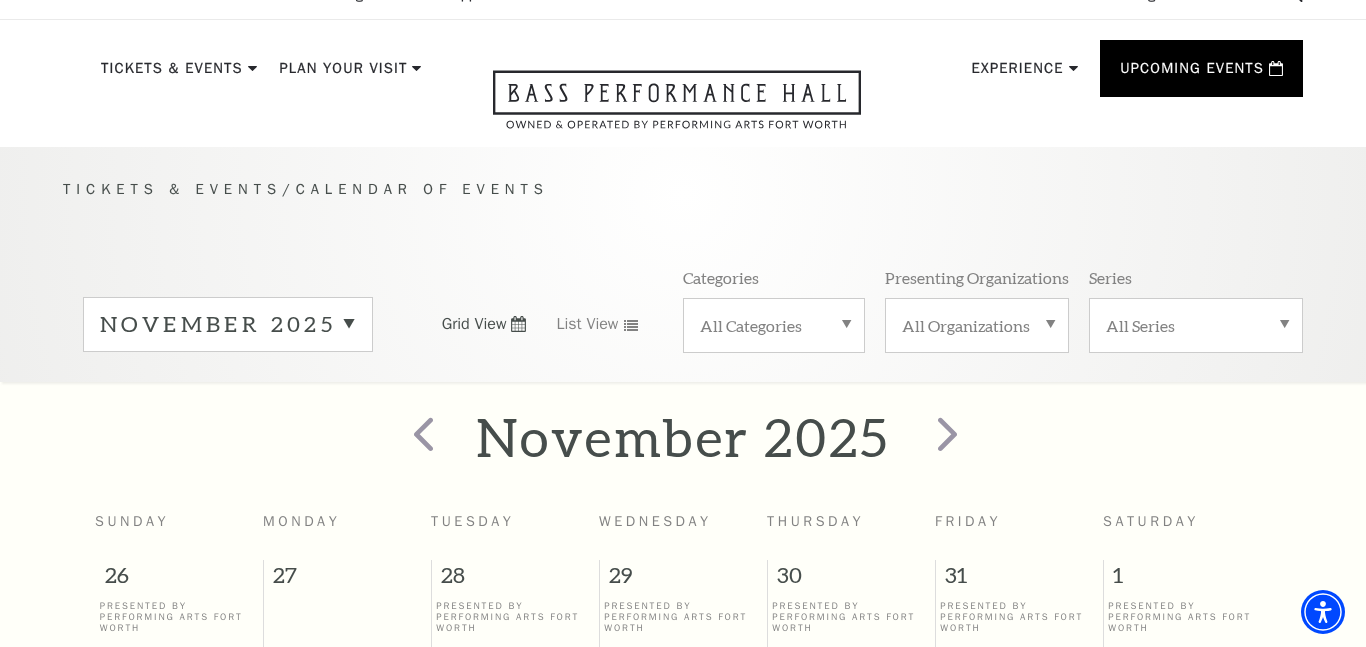 scroll, scrollTop: 105, scrollLeft: 0, axis: vertical 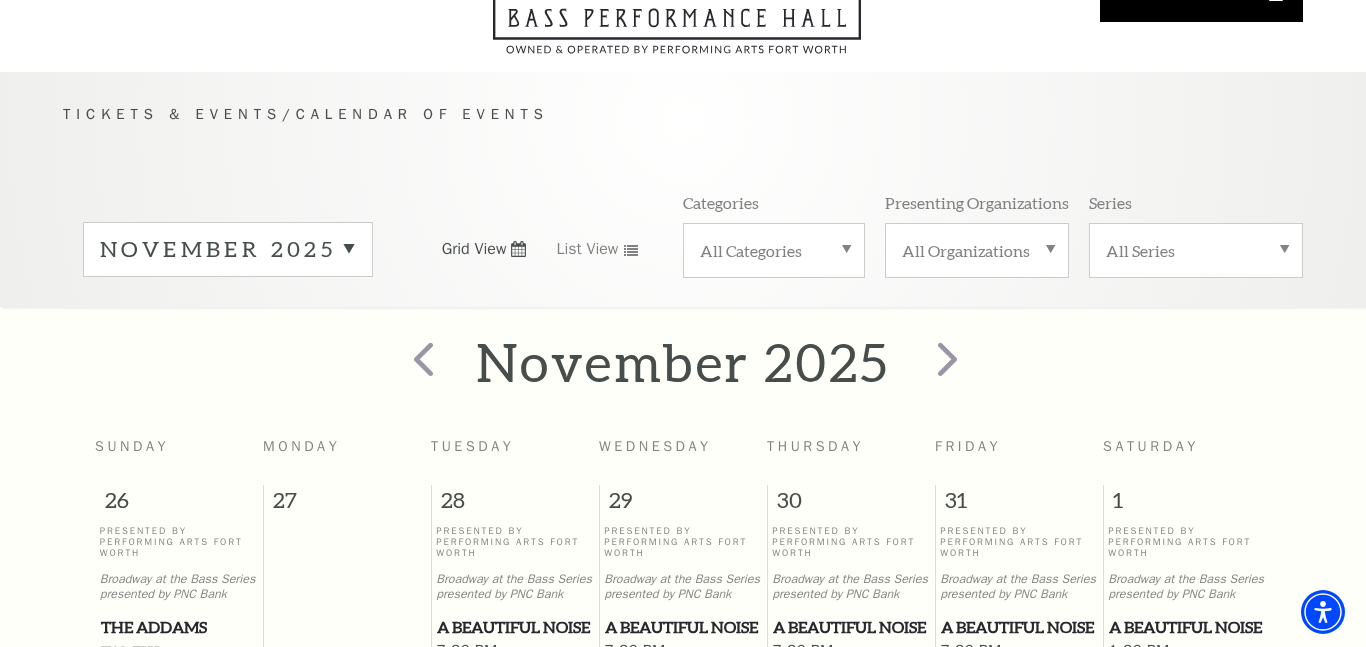 click on "November 2025" at bounding box center (228, 249) 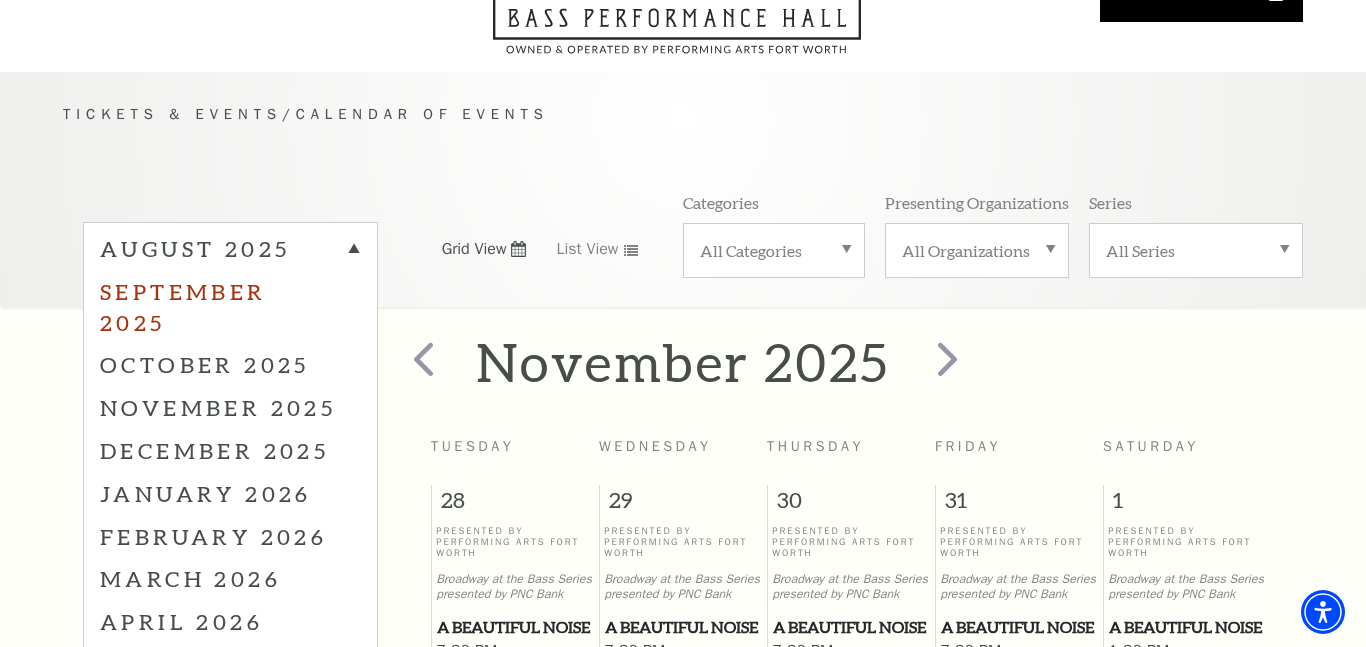 click on "September 2025" at bounding box center [230, 307] 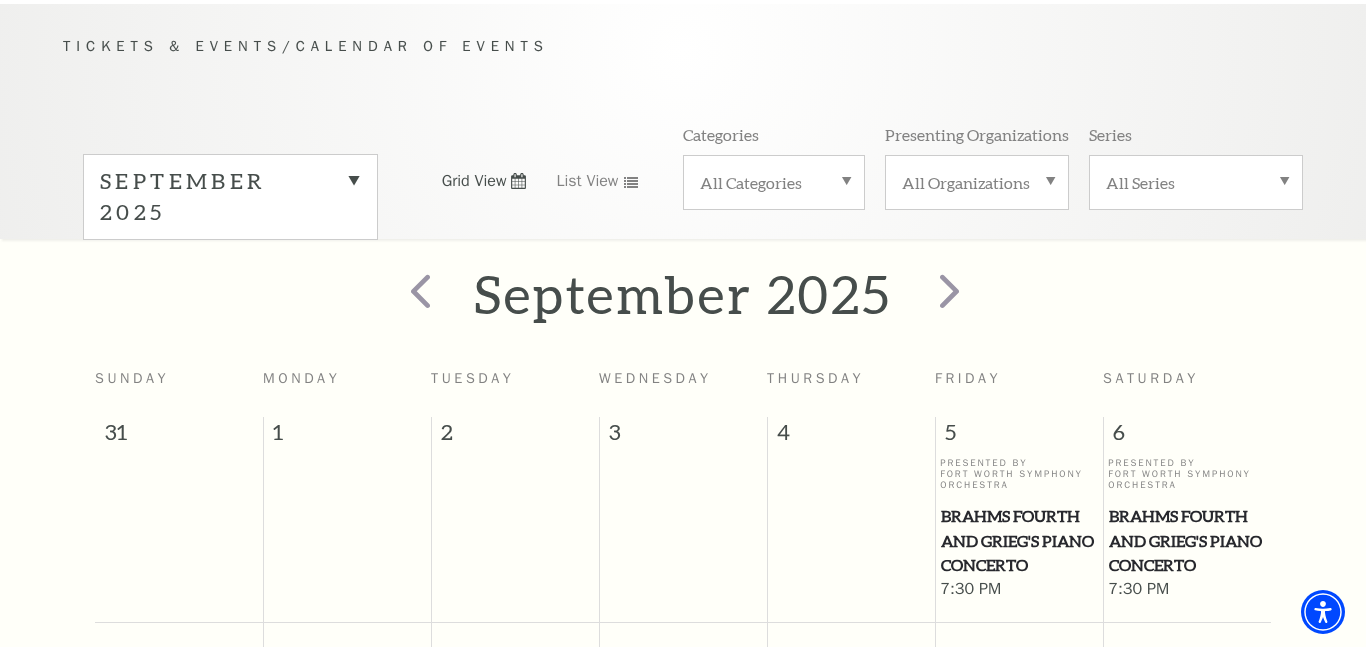 scroll, scrollTop: 177, scrollLeft: 0, axis: vertical 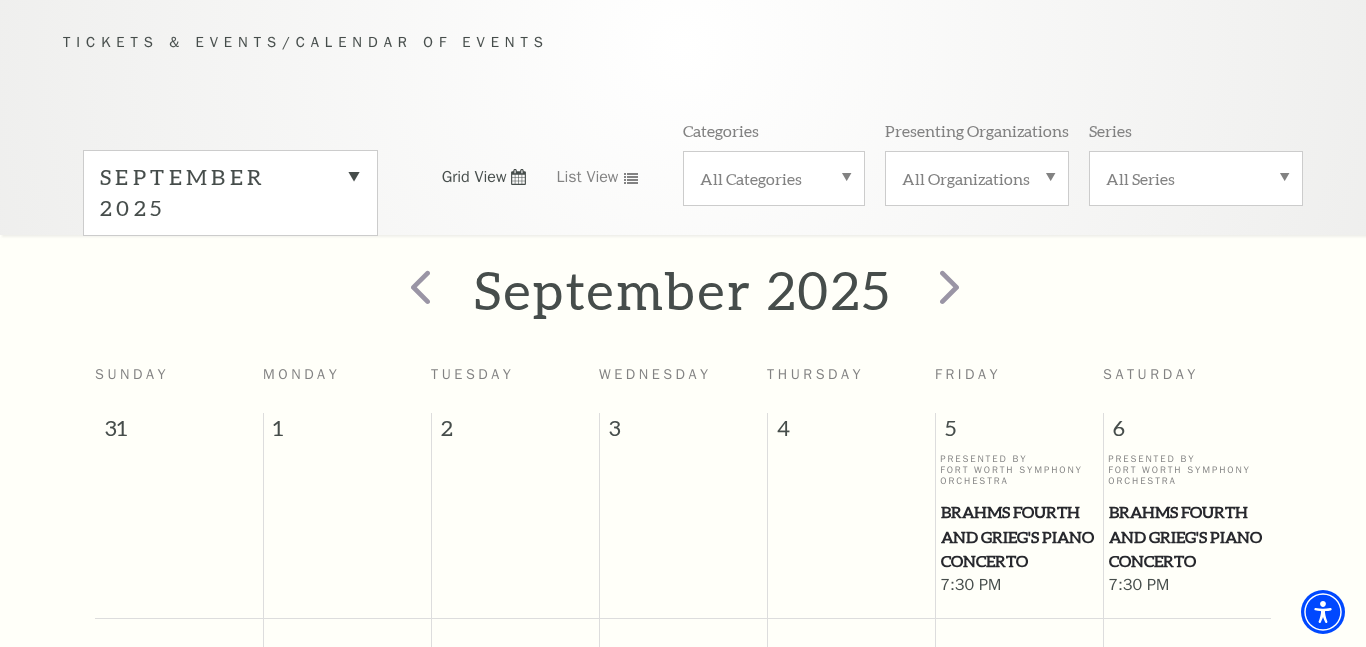 click on "September 2025" at bounding box center [230, 193] 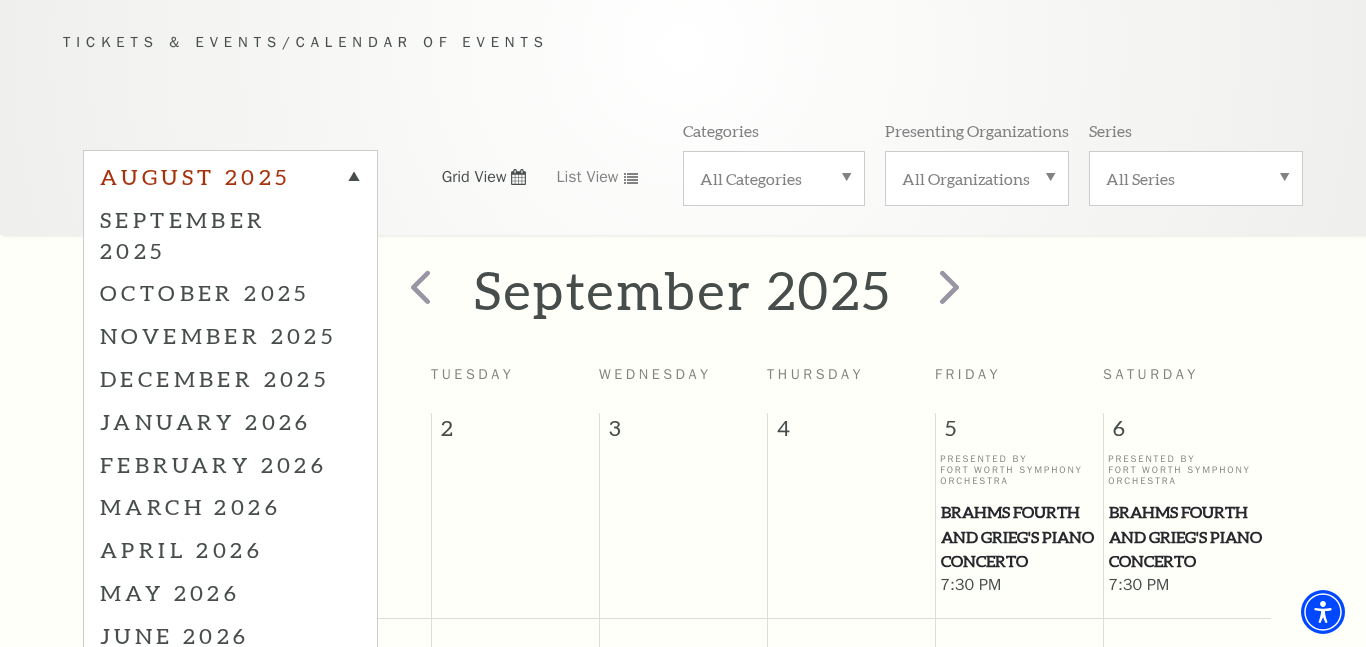 click on "August 2025" at bounding box center (230, 180) 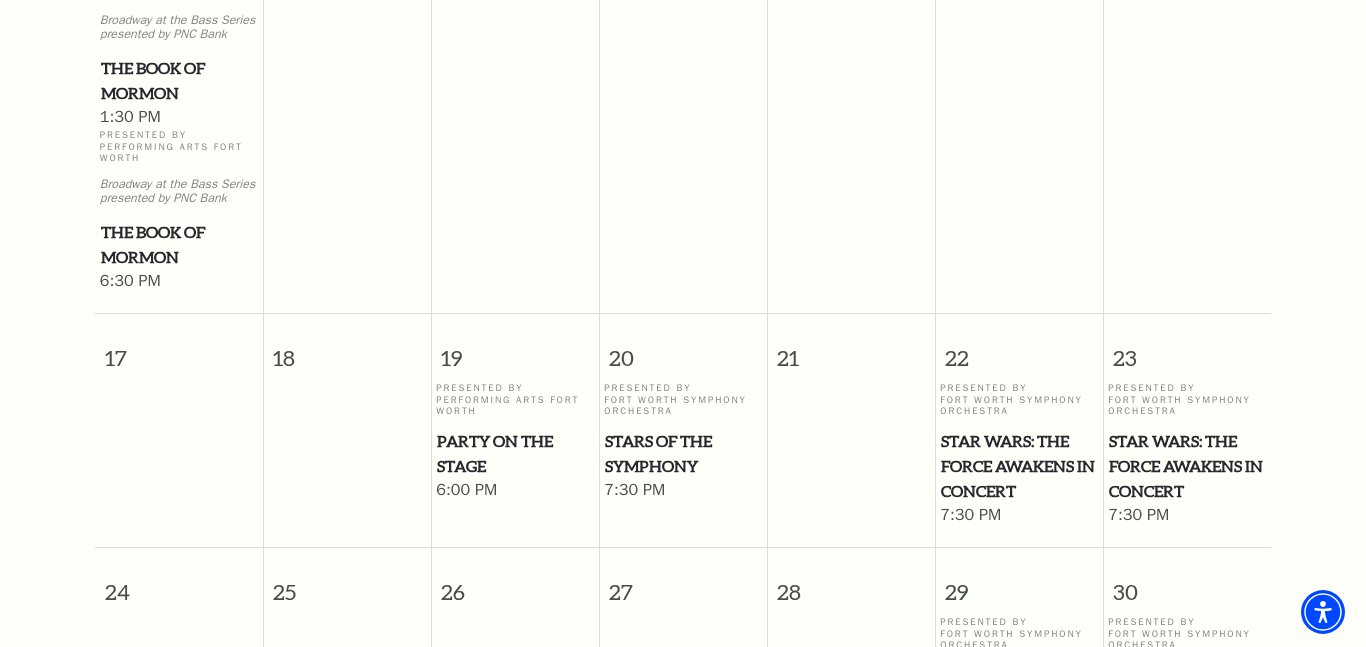 scroll, scrollTop: 1166, scrollLeft: 0, axis: vertical 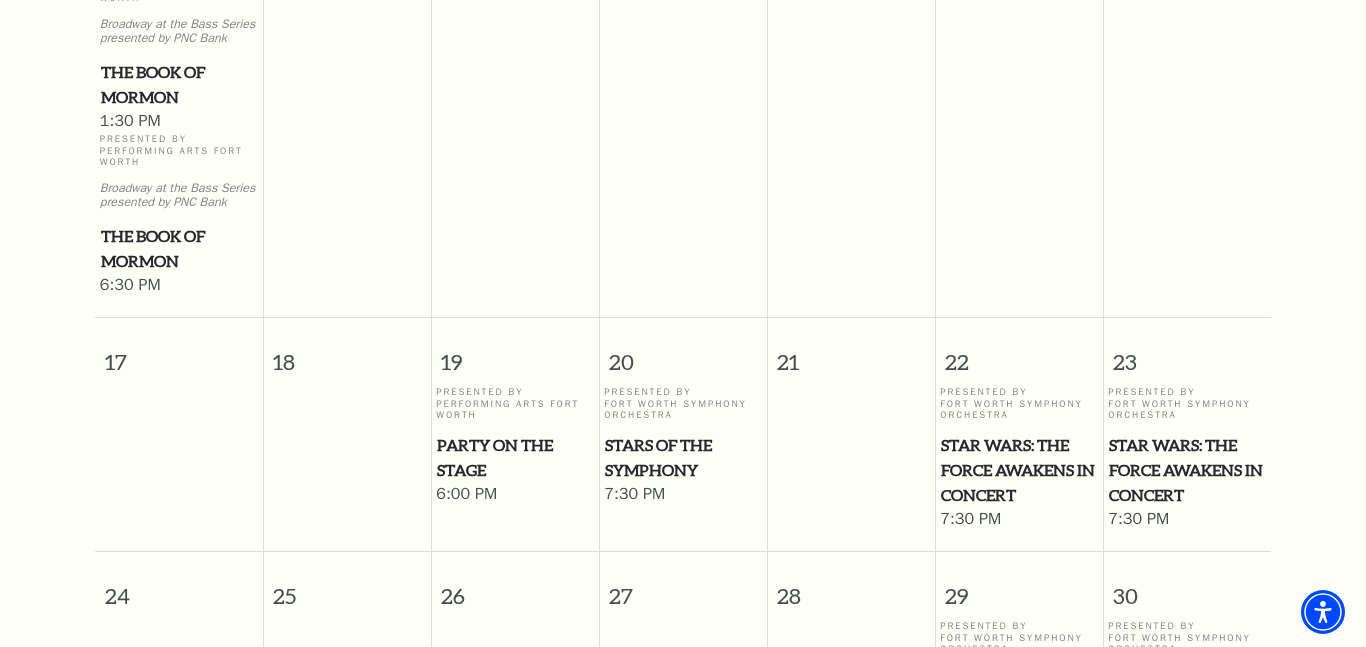click on "Star Wars: The Force Awakens in Concert" at bounding box center (1019, 470) 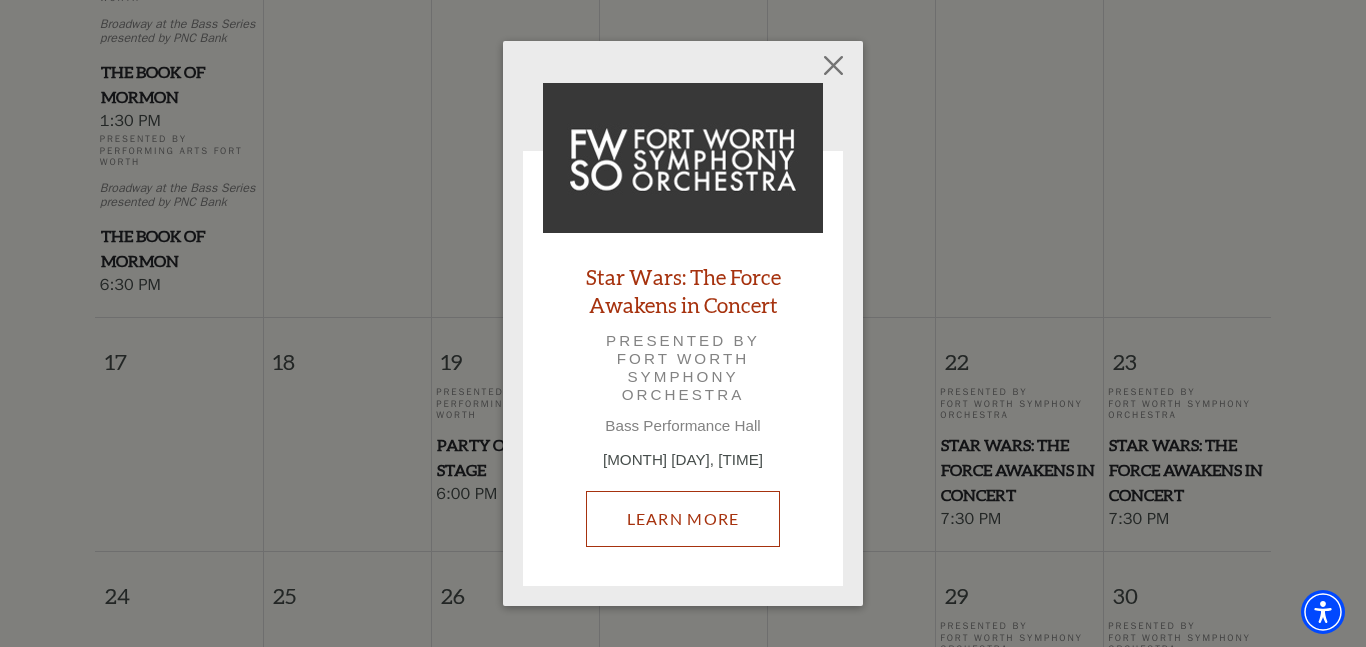 click on "Learn More" at bounding box center (683, 519) 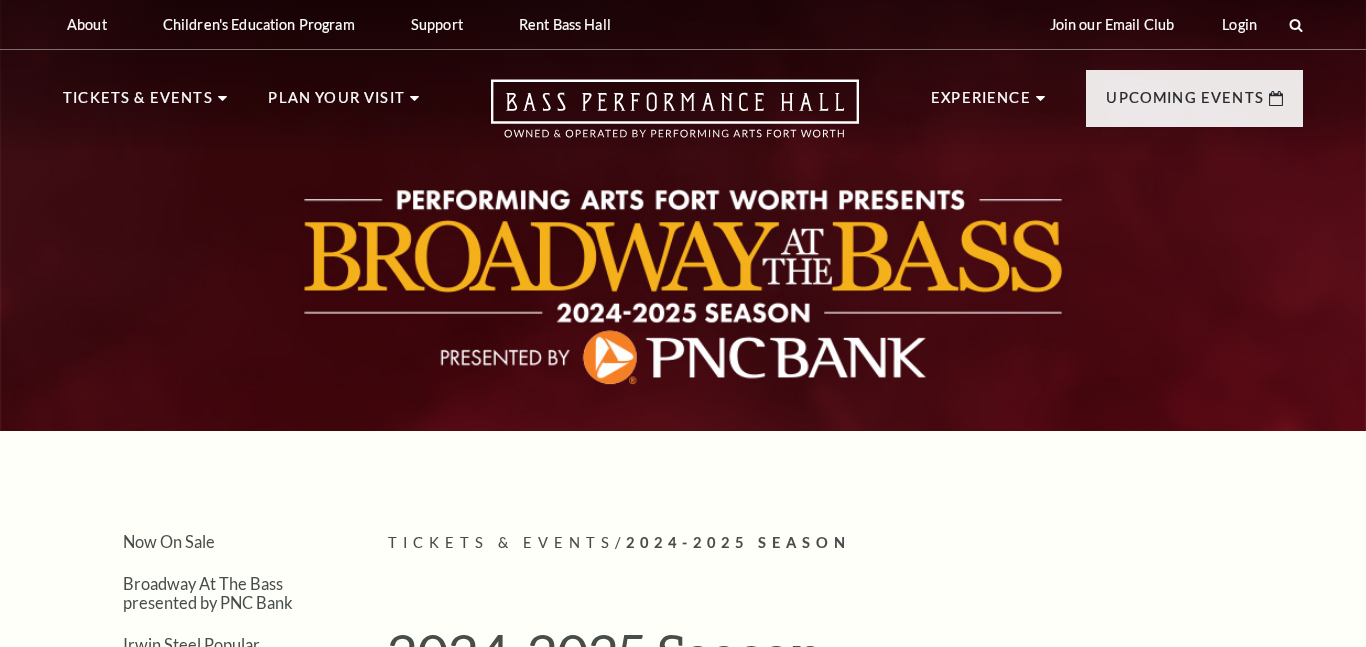 scroll, scrollTop: 0, scrollLeft: 0, axis: both 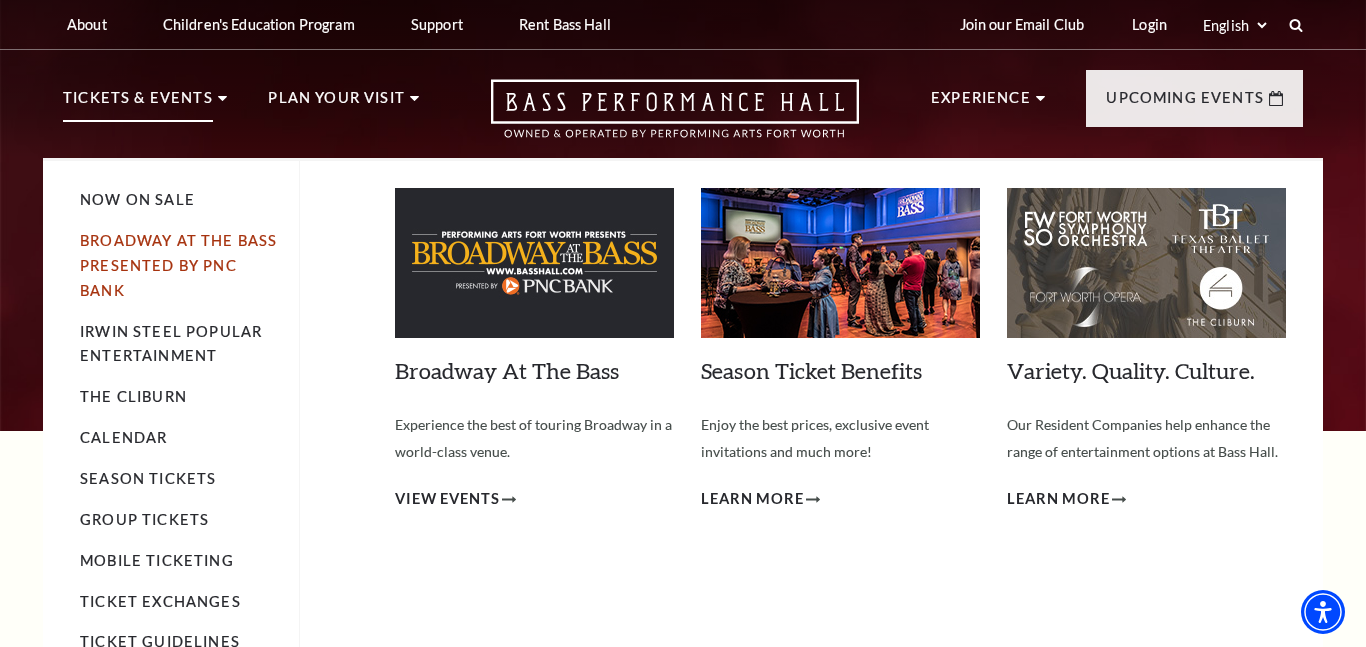 click on "Broadway At The Bass presented by PNC Bank" at bounding box center [178, 265] 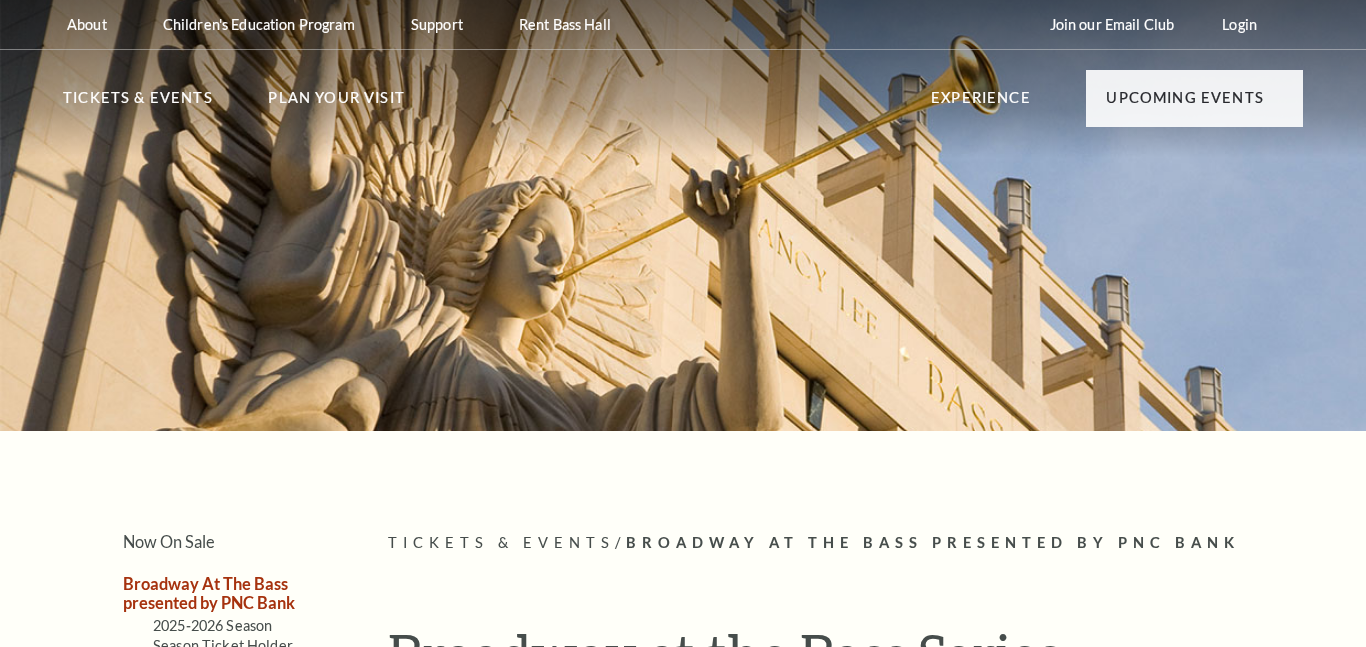 scroll, scrollTop: 0, scrollLeft: 0, axis: both 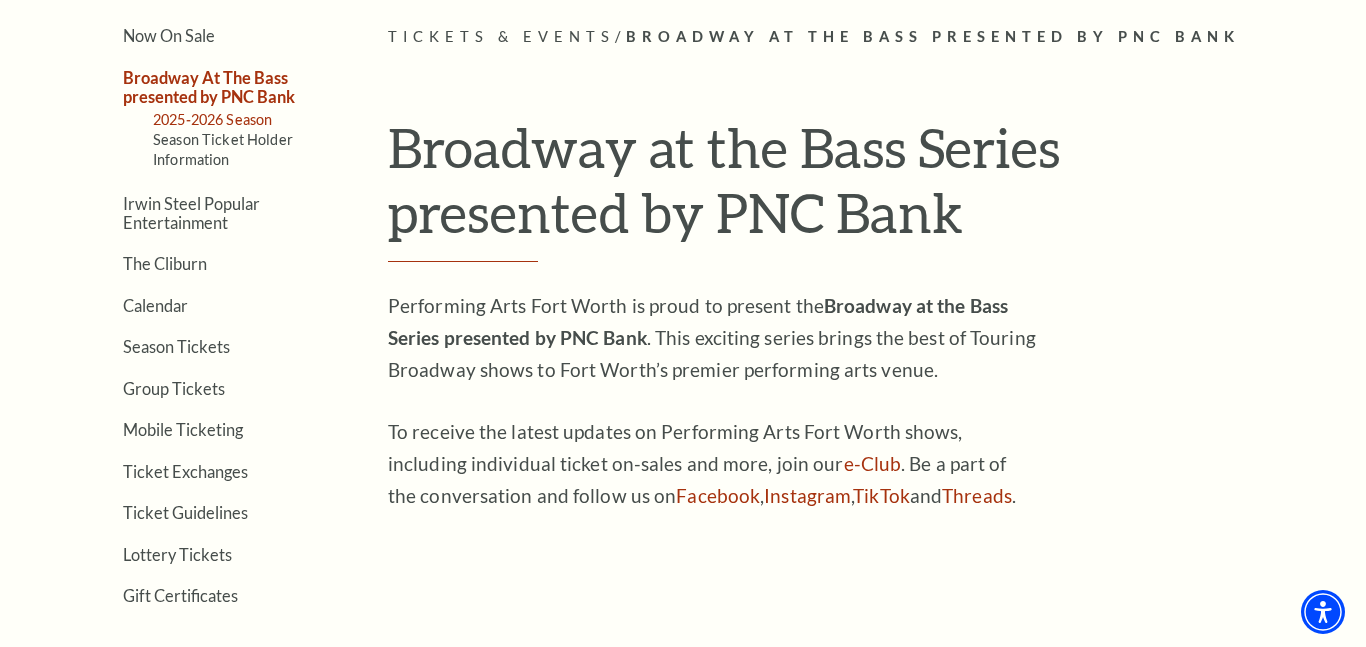 click on "2025-2026 Season" at bounding box center (212, 119) 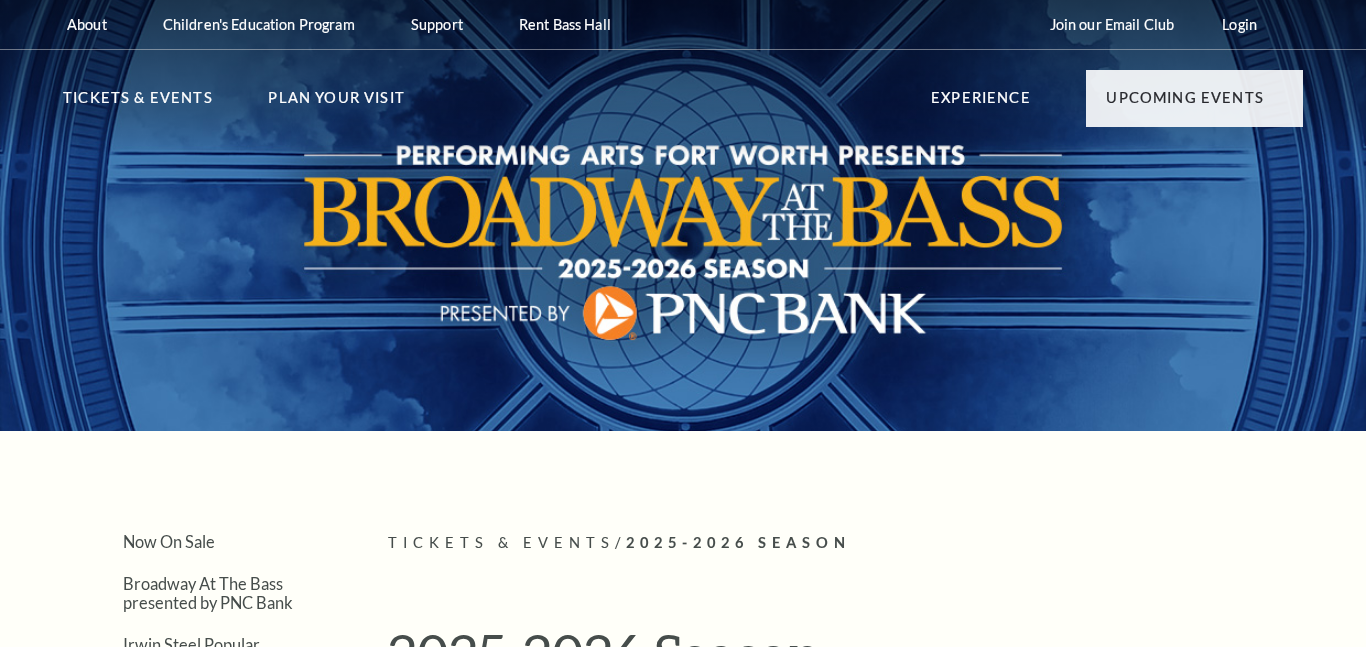 scroll, scrollTop: 0, scrollLeft: 0, axis: both 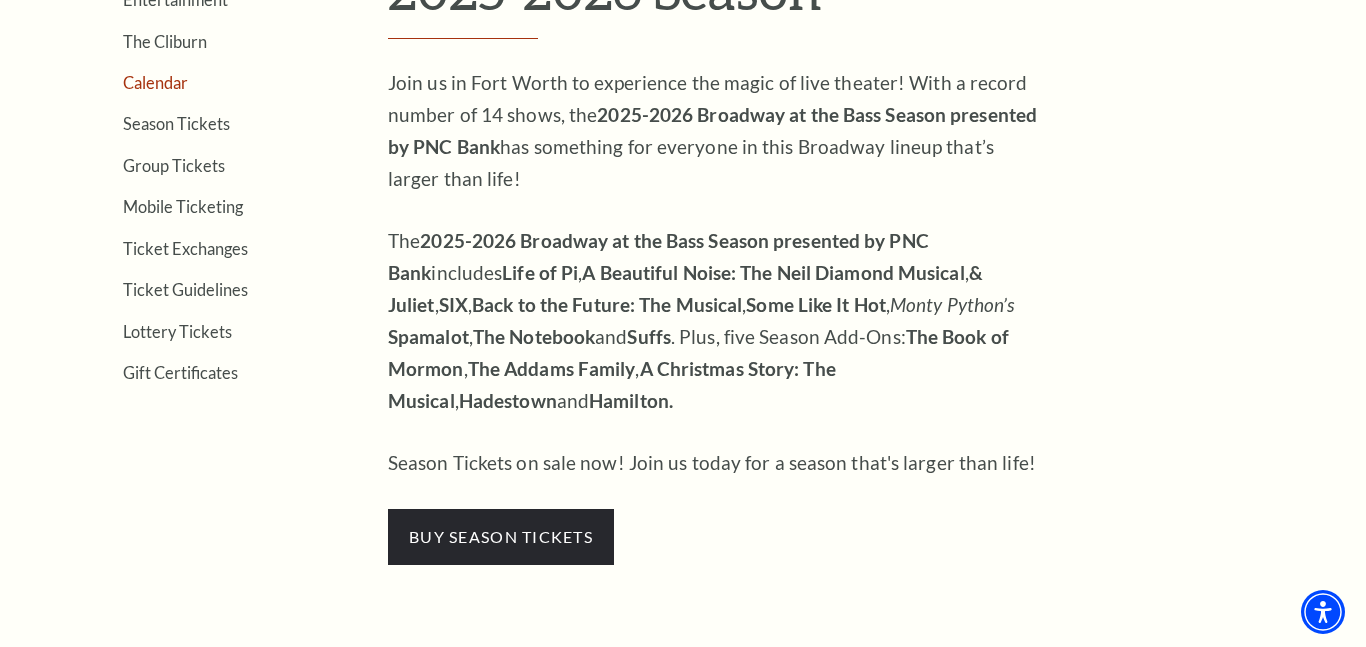 click on "Calendar" at bounding box center [155, 82] 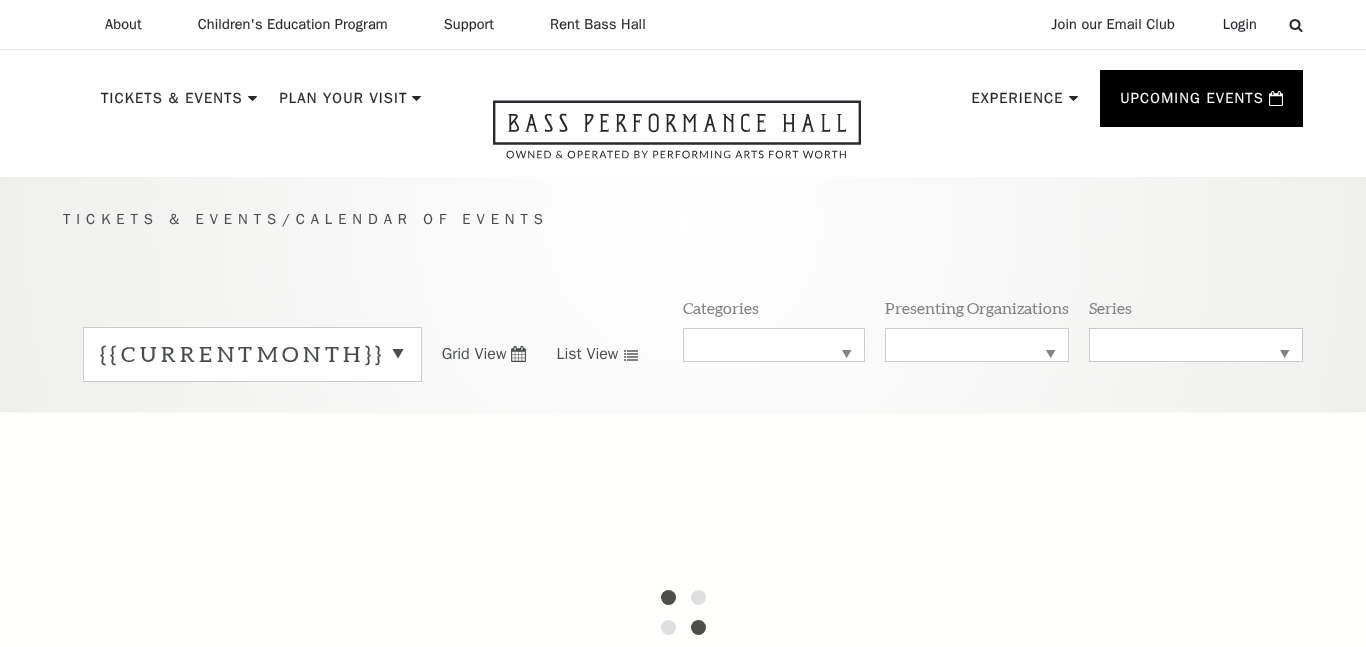 scroll, scrollTop: 0, scrollLeft: 0, axis: both 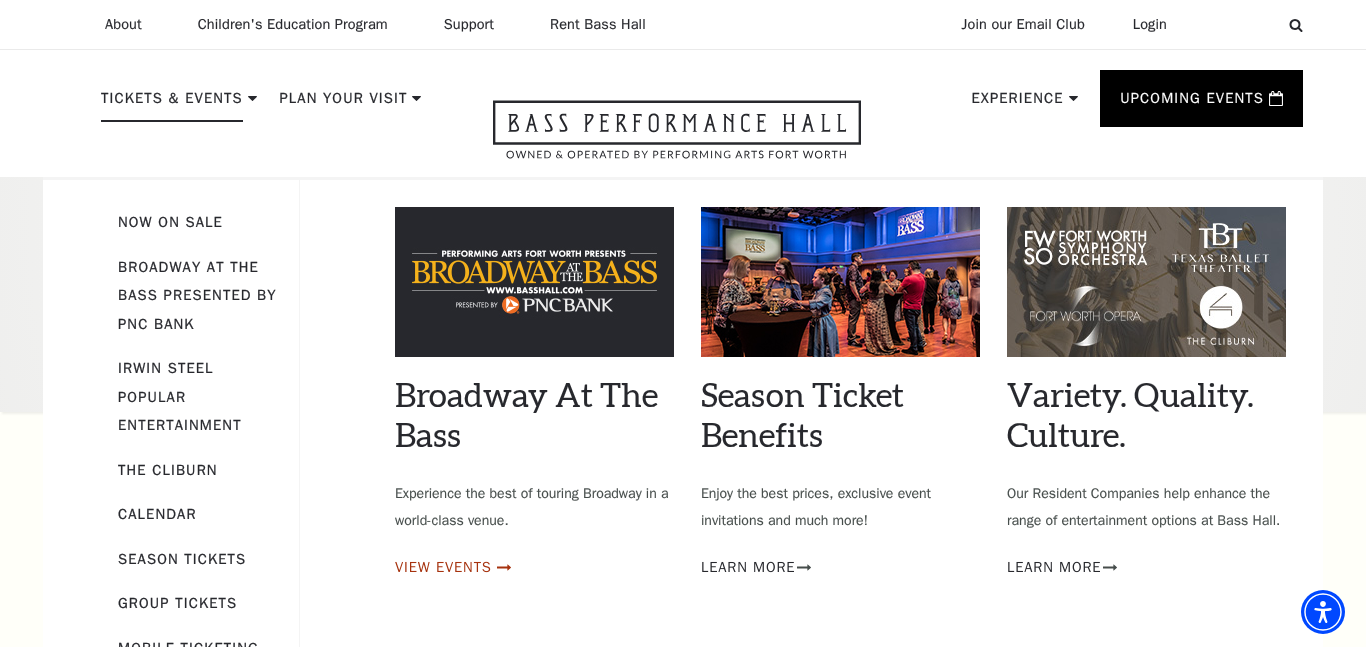 click on "View Events" at bounding box center (443, 567) 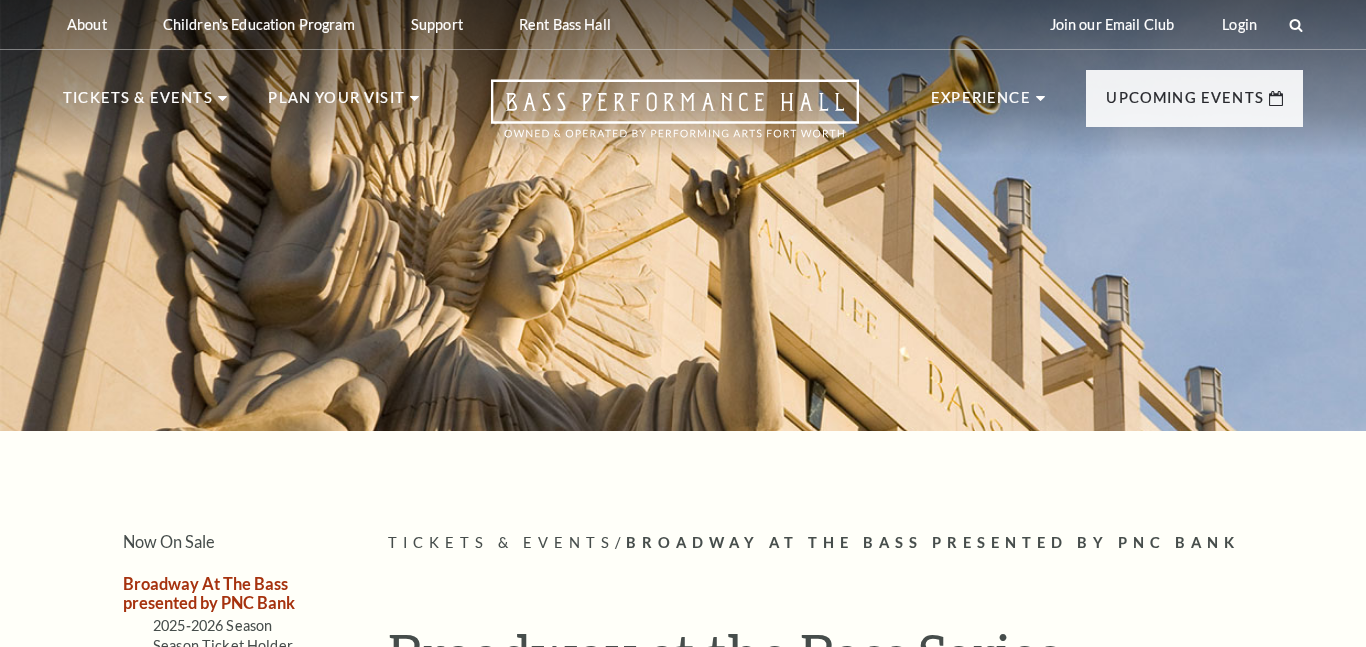 scroll, scrollTop: 0, scrollLeft: 0, axis: both 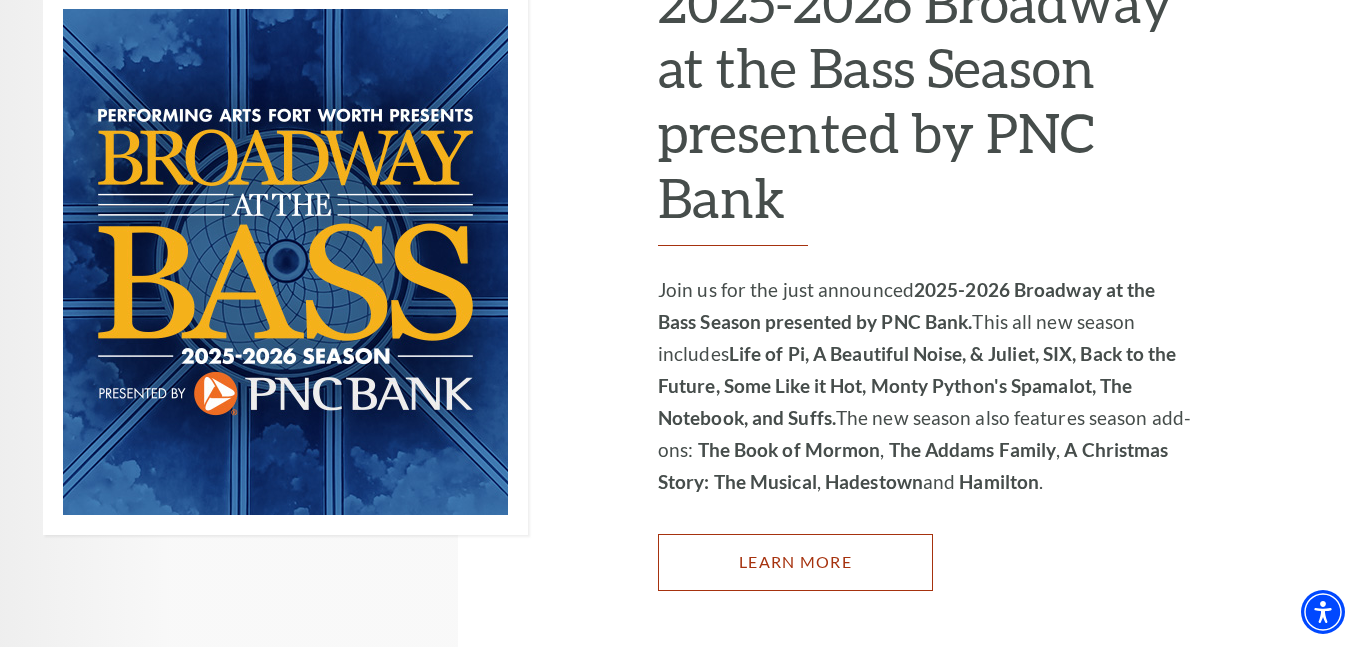 click on "Learn More" at bounding box center (795, 562) 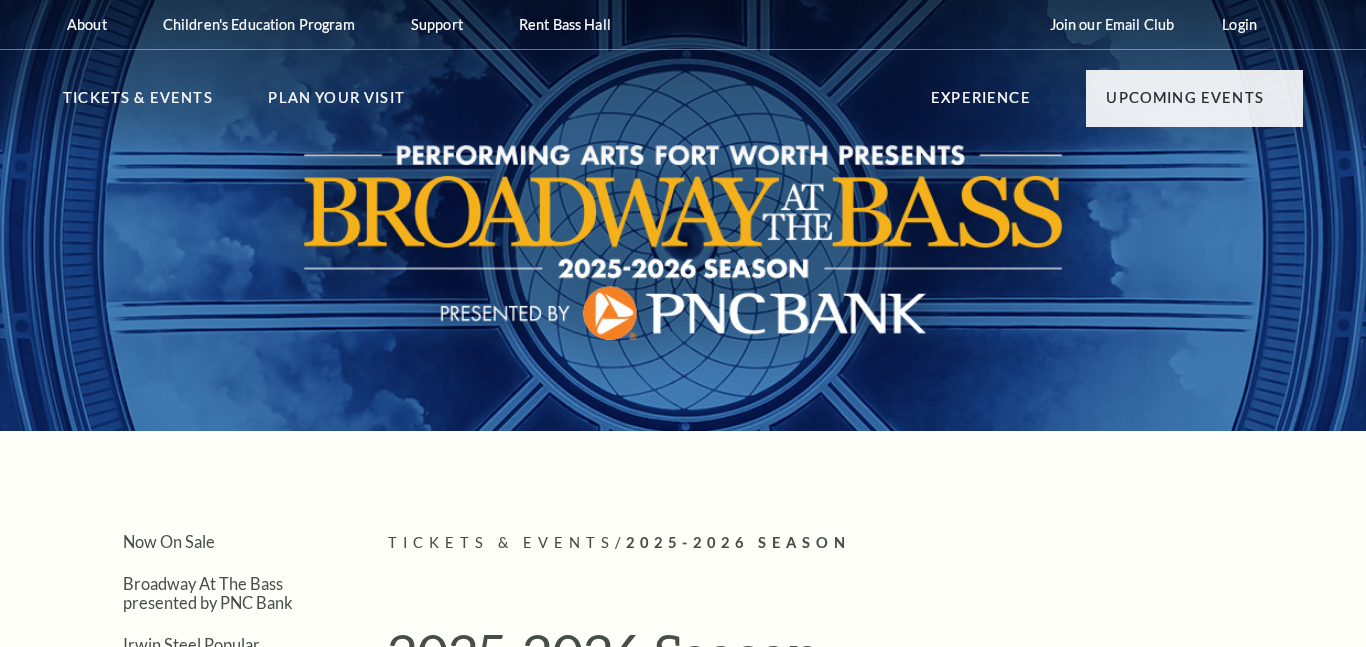 scroll, scrollTop: 0, scrollLeft: 0, axis: both 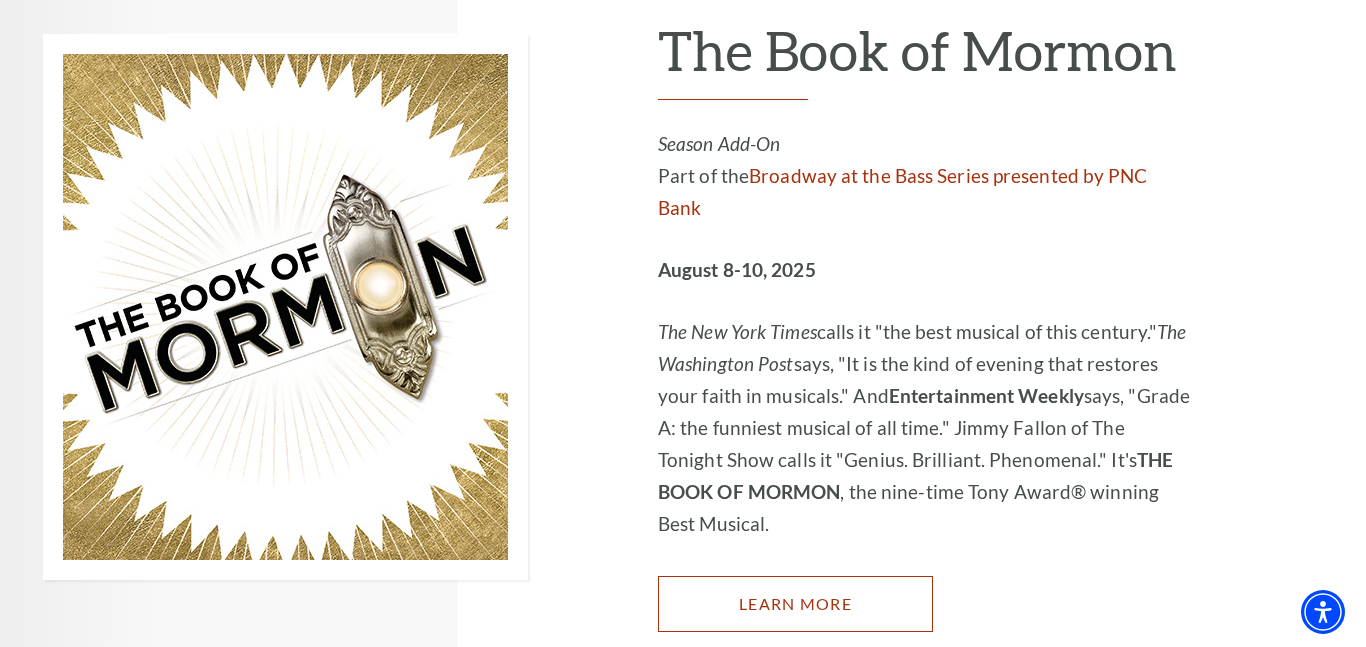 click on "Learn More" at bounding box center (795, 604) 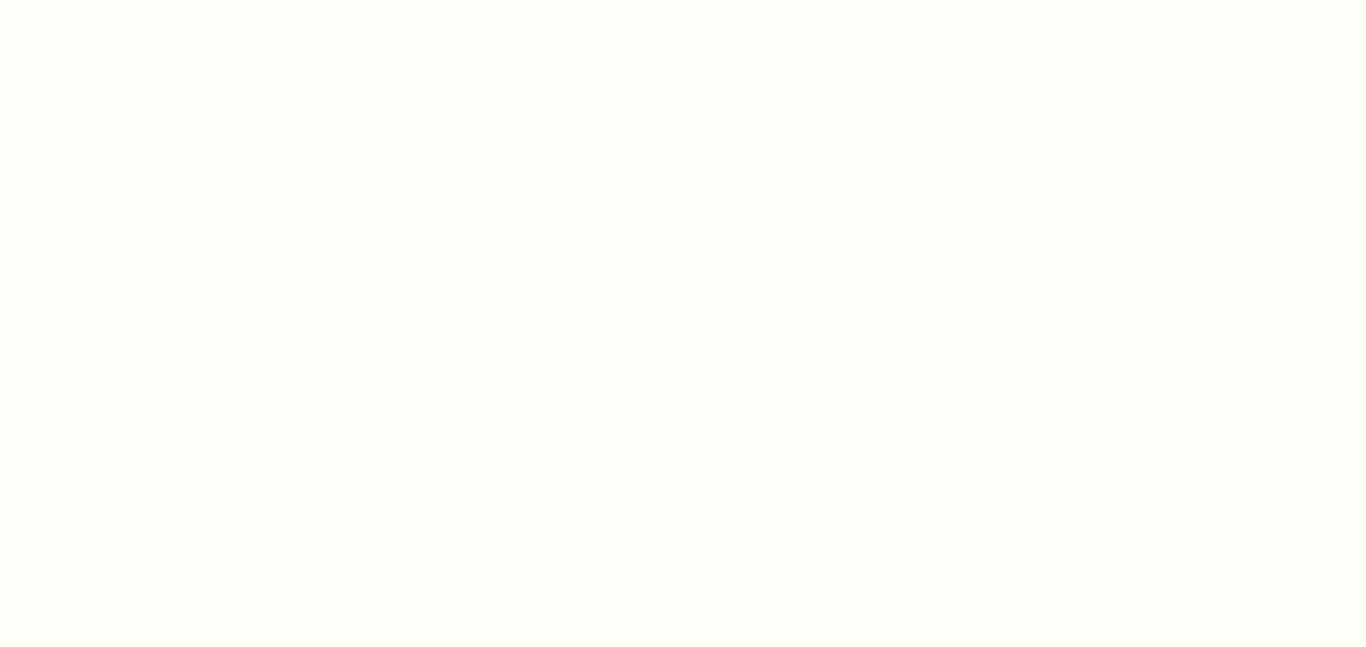 scroll, scrollTop: 0, scrollLeft: 0, axis: both 